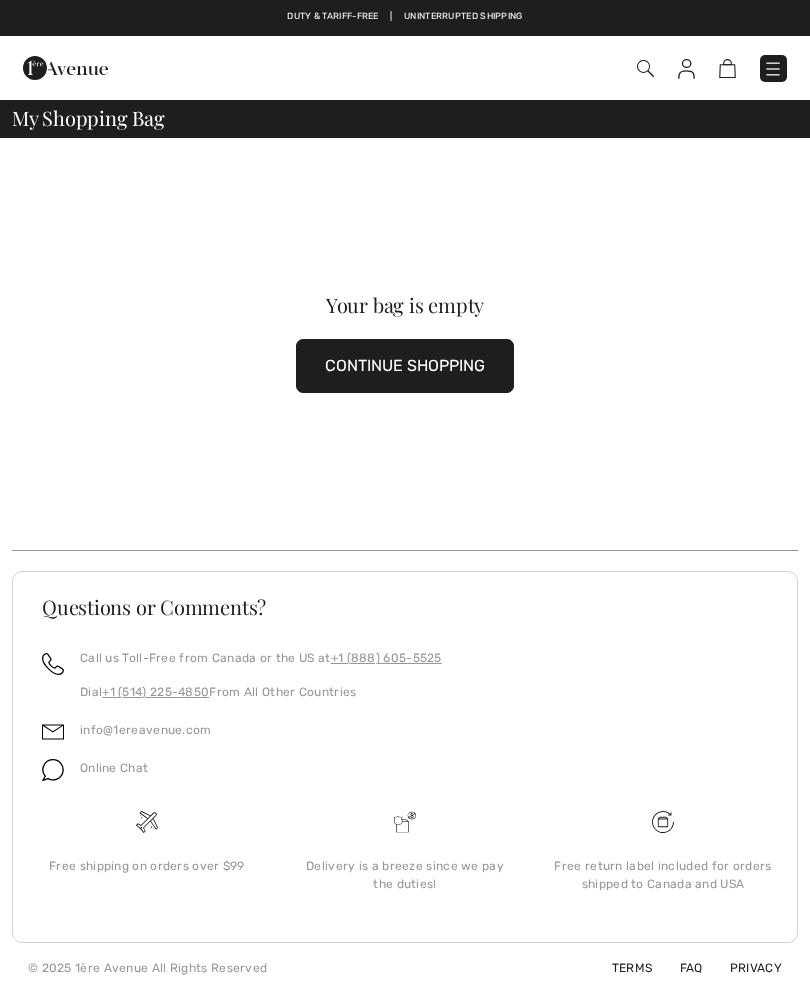 scroll, scrollTop: 0, scrollLeft: 0, axis: both 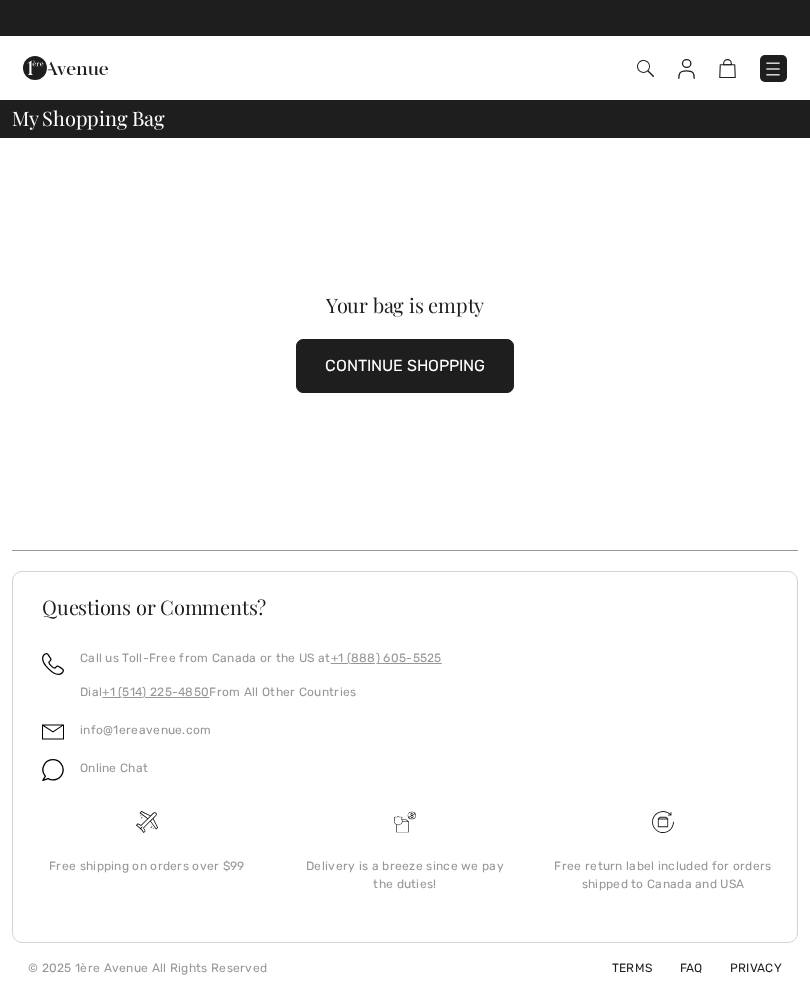 click at bounding box center [65, 68] 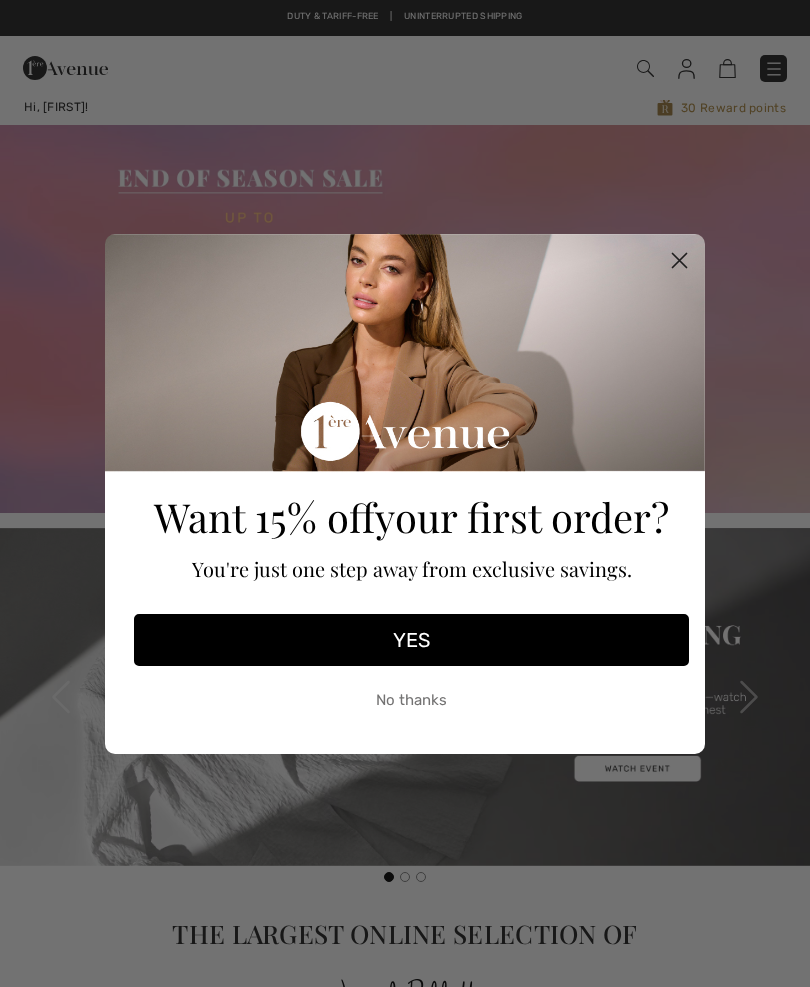 checkbox on "true" 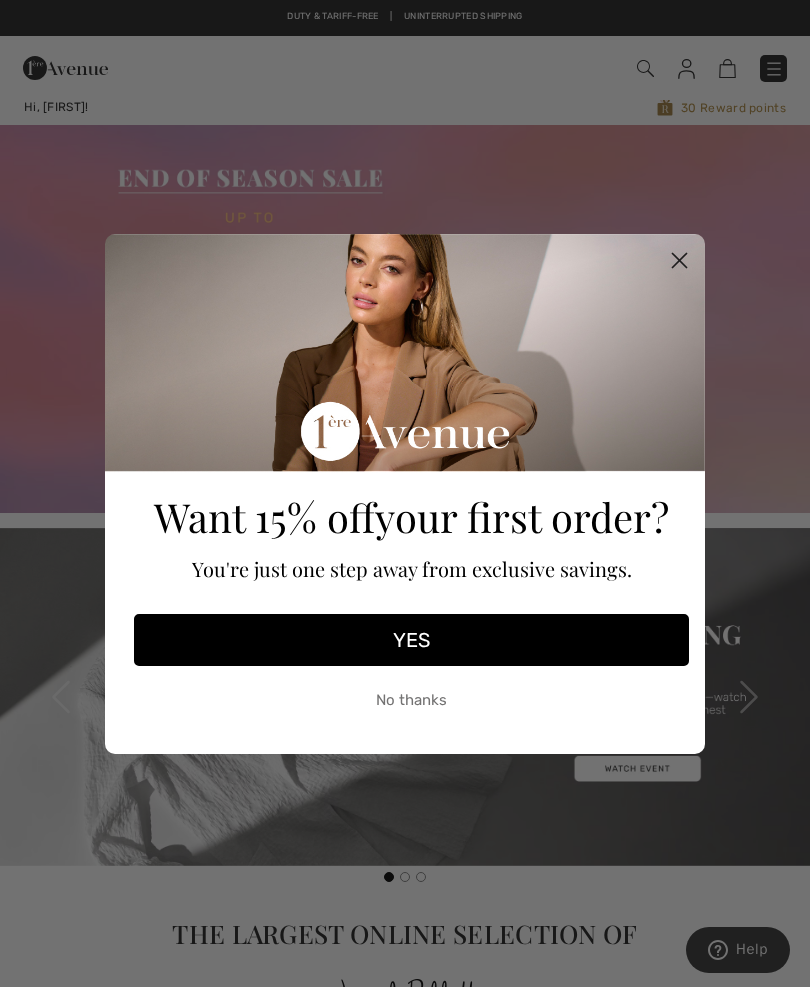 scroll, scrollTop: 0, scrollLeft: 0, axis: both 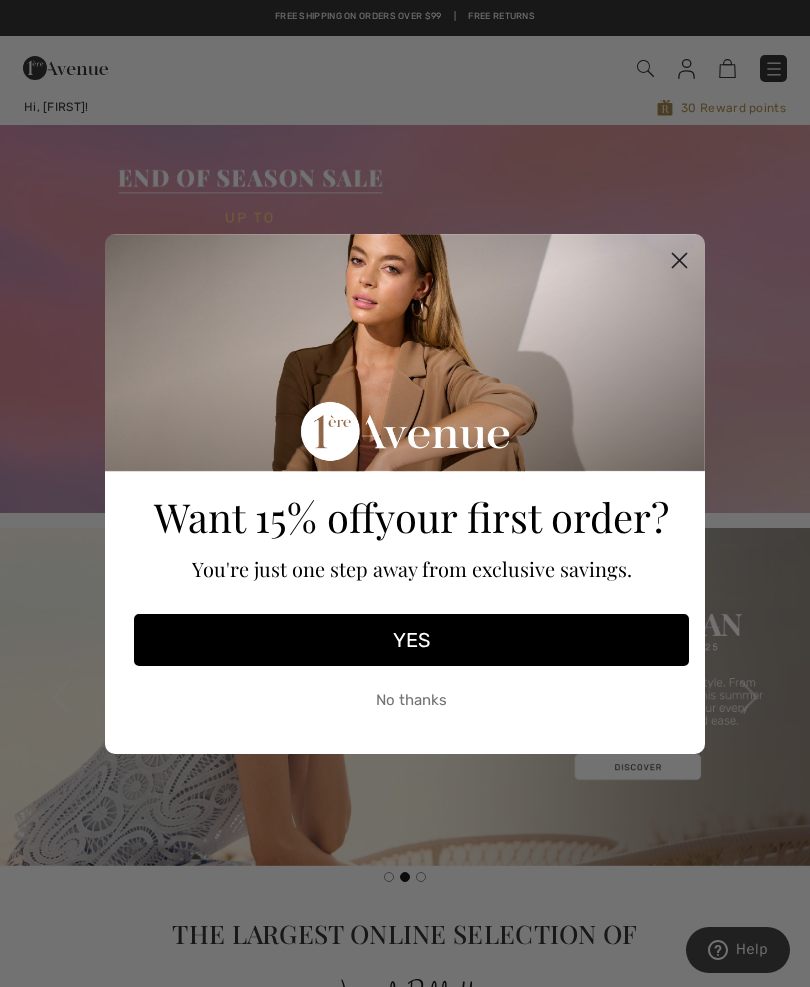 click 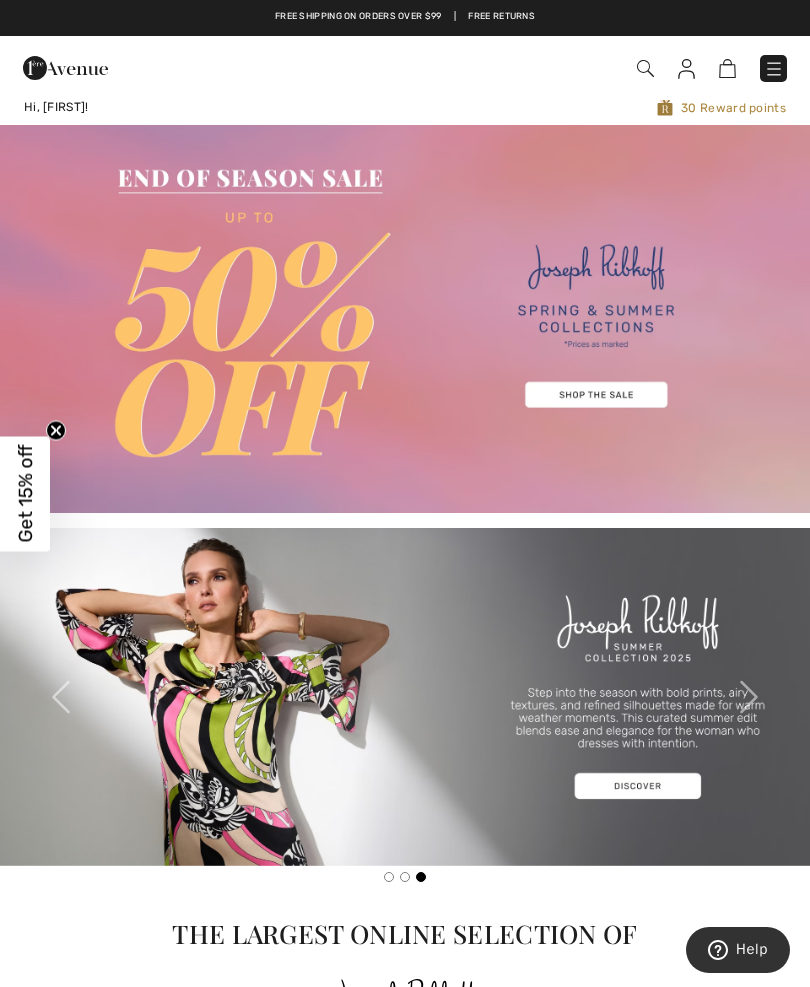click at bounding box center [405, 319] 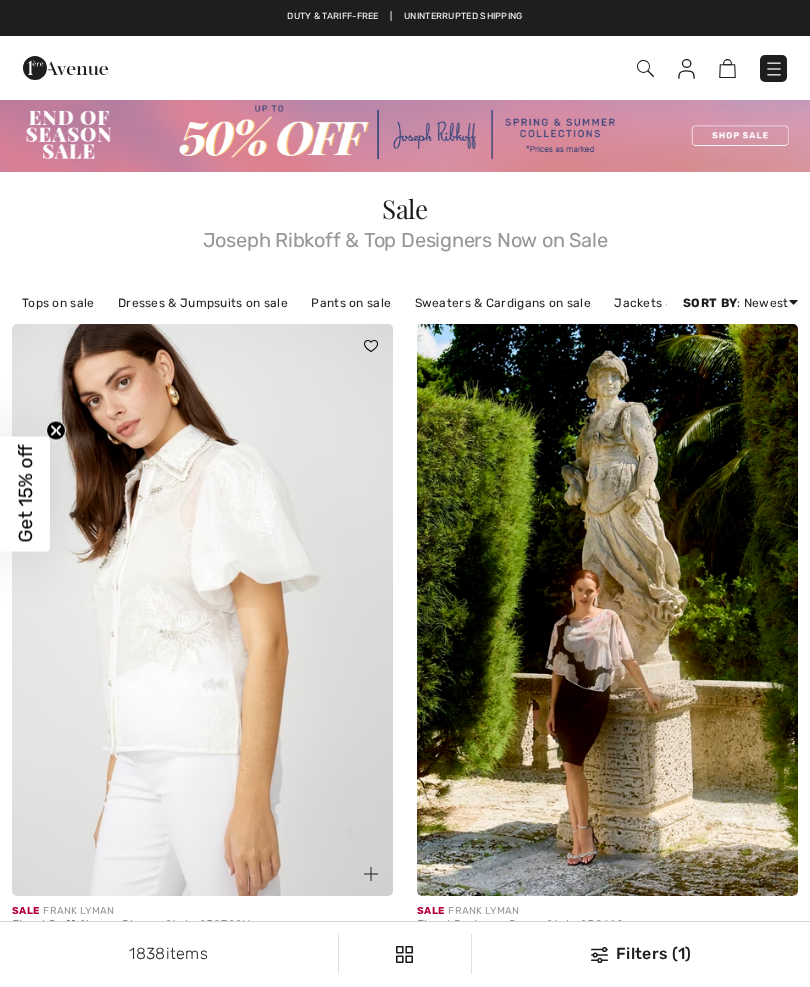 checkbox on "true" 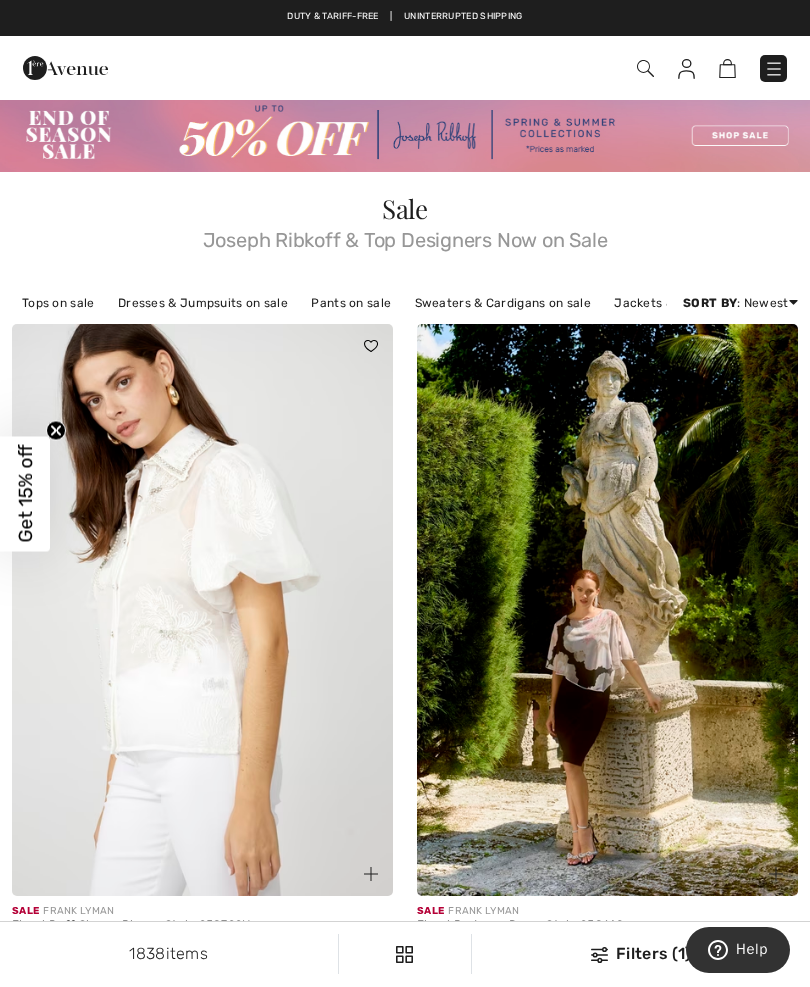 scroll, scrollTop: 0, scrollLeft: 0, axis: both 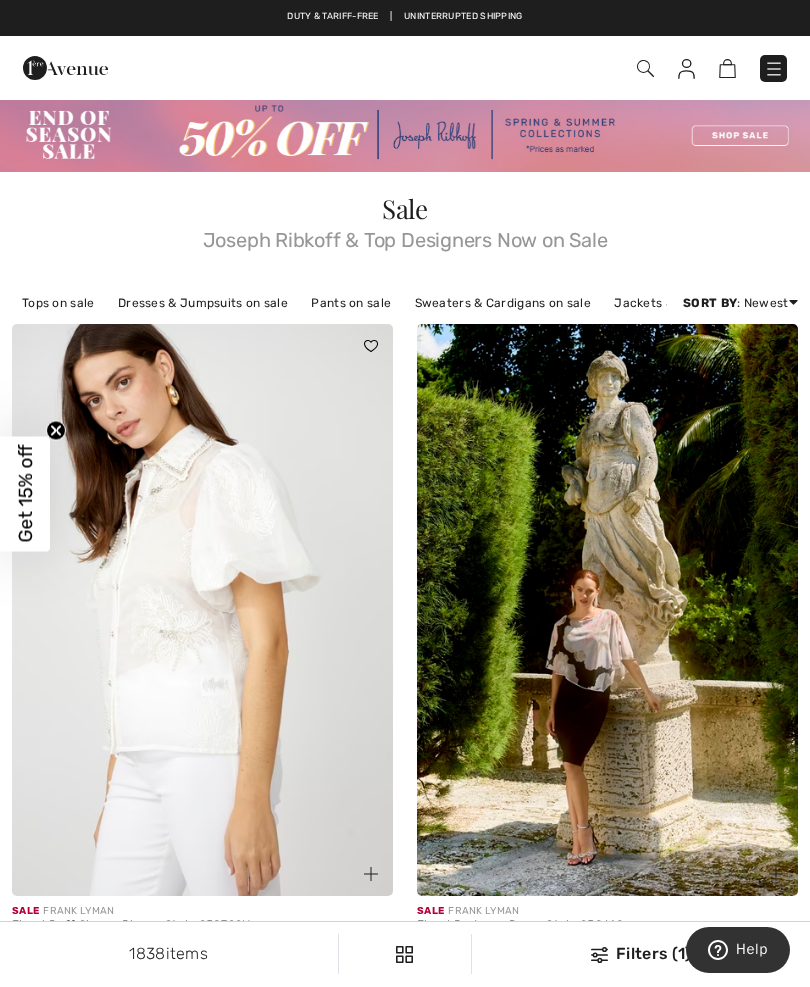 click at bounding box center (645, 68) 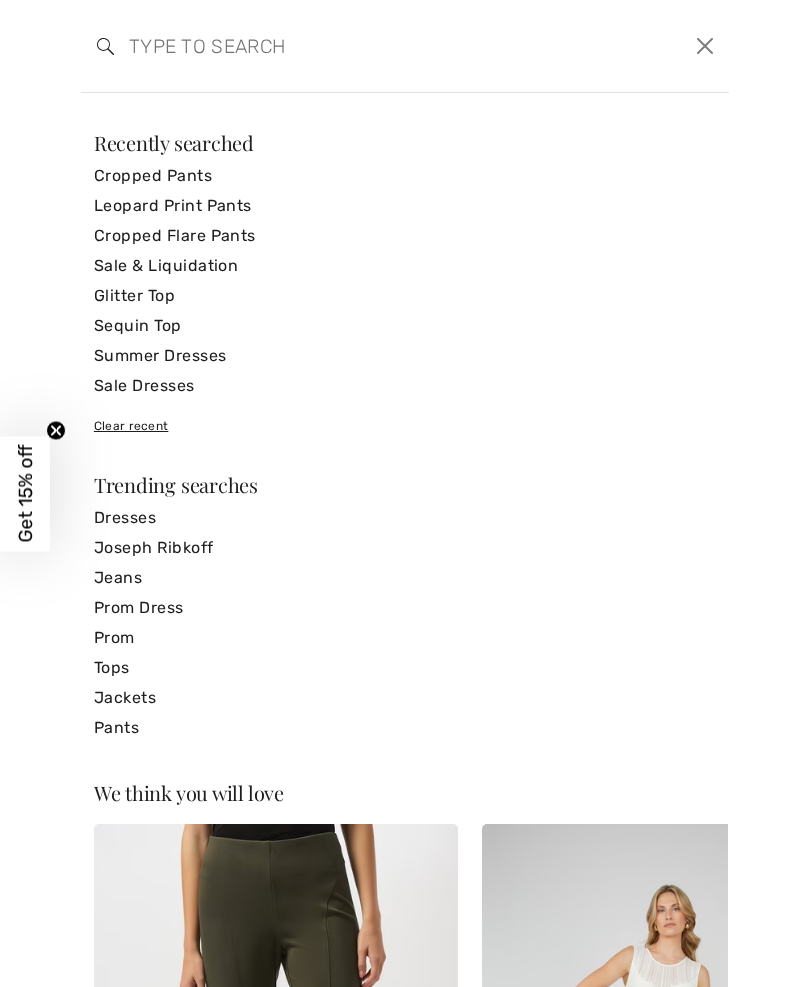 click on "Leopard Print Pants" at bounding box center [405, 206] 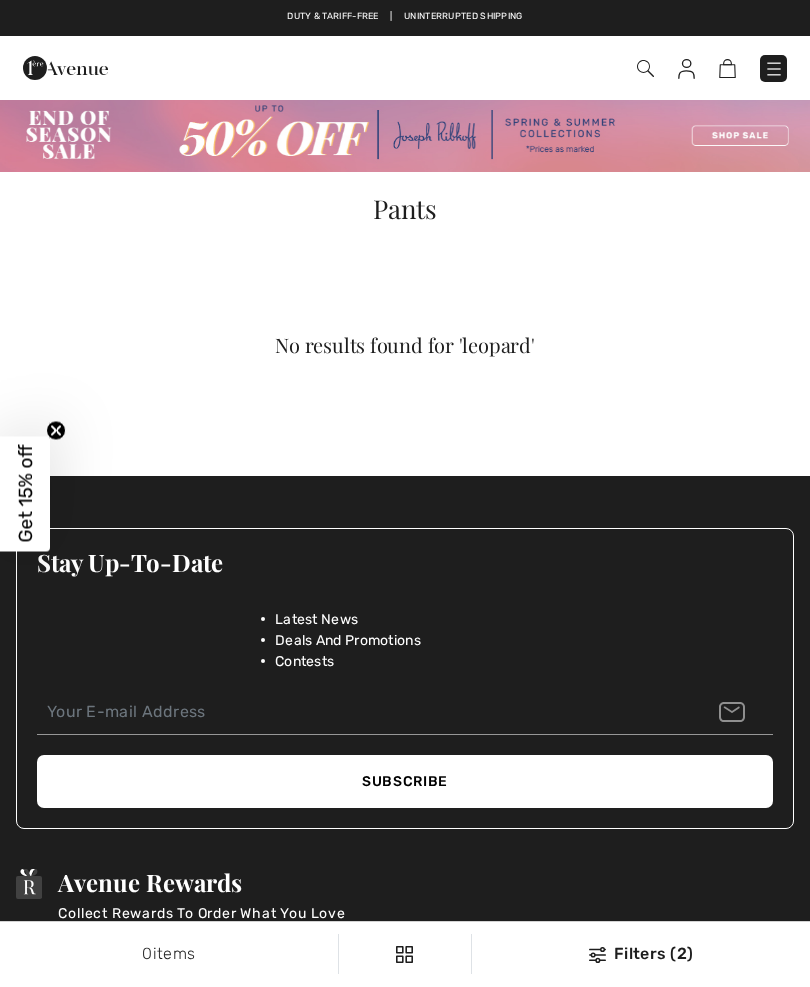 checkbox on "true" 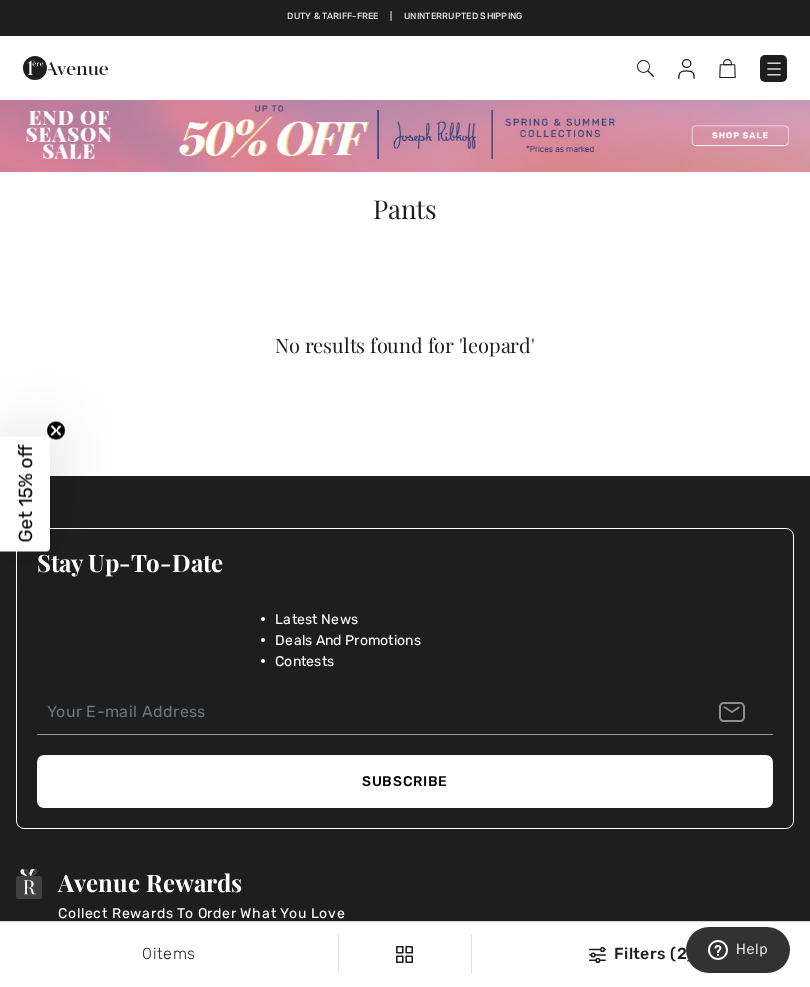 scroll, scrollTop: 0, scrollLeft: 0, axis: both 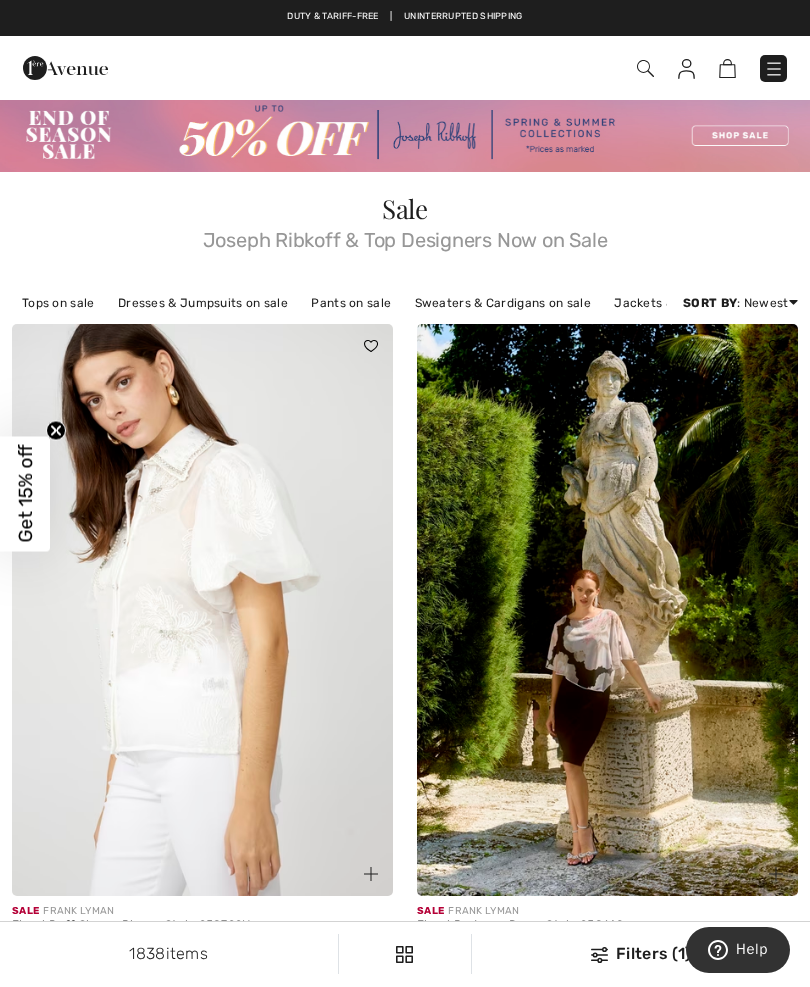 click at bounding box center [645, 68] 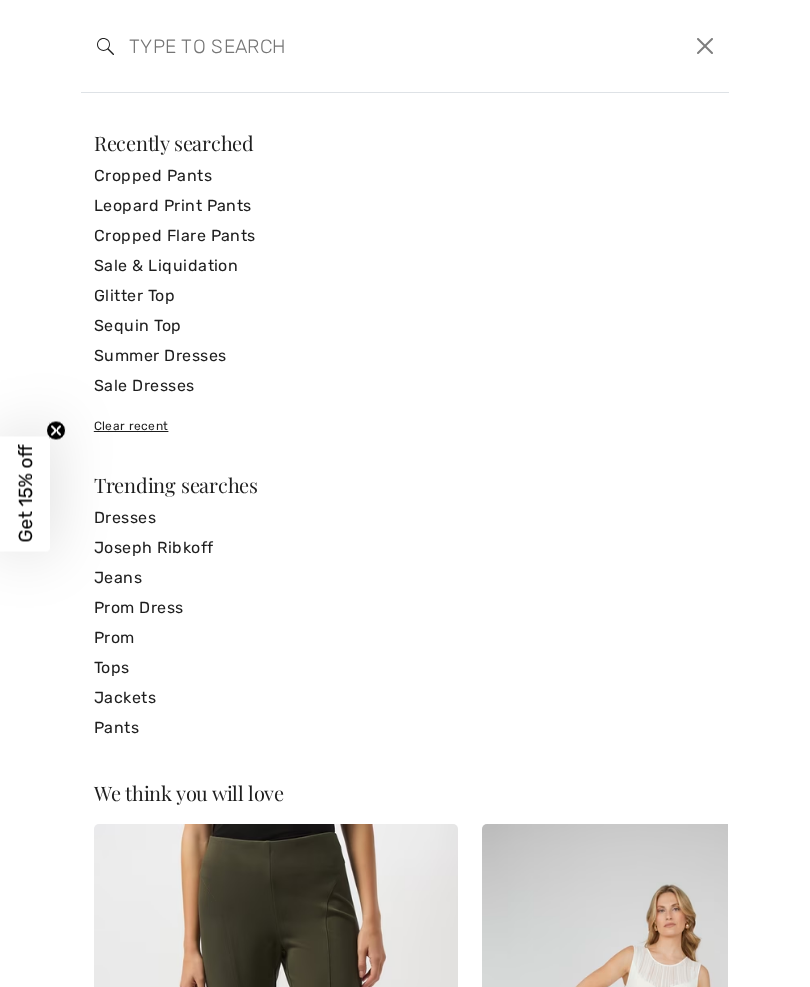 click on "Cropped Flare Pants" at bounding box center [405, 236] 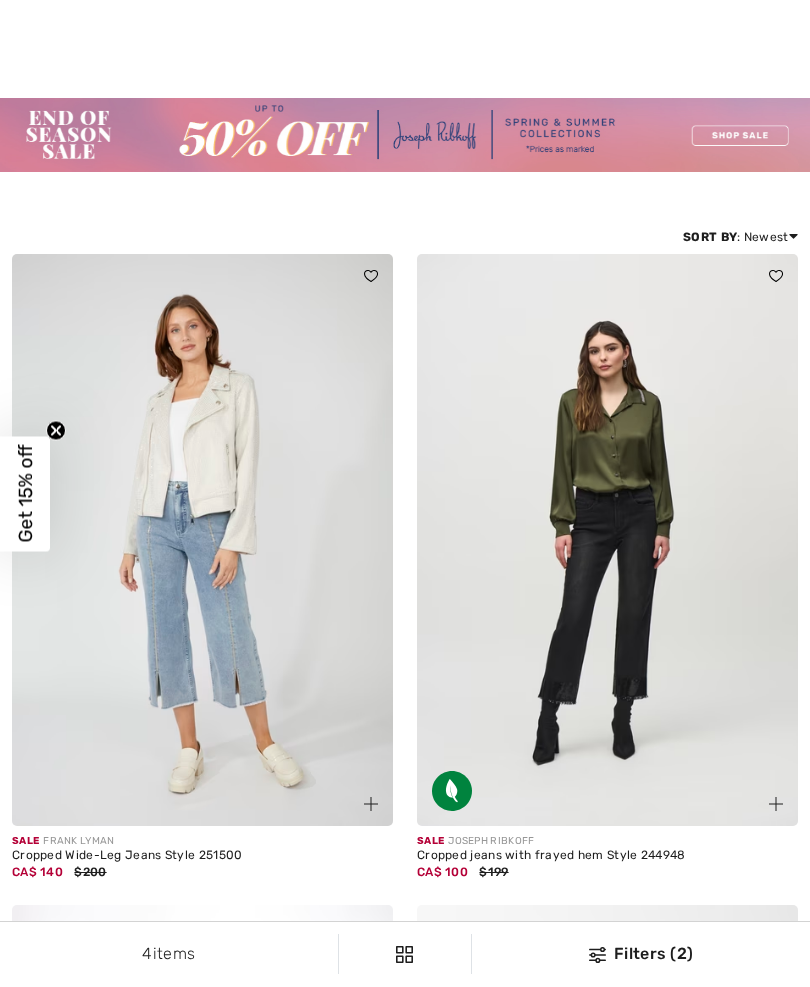 checkbox on "true" 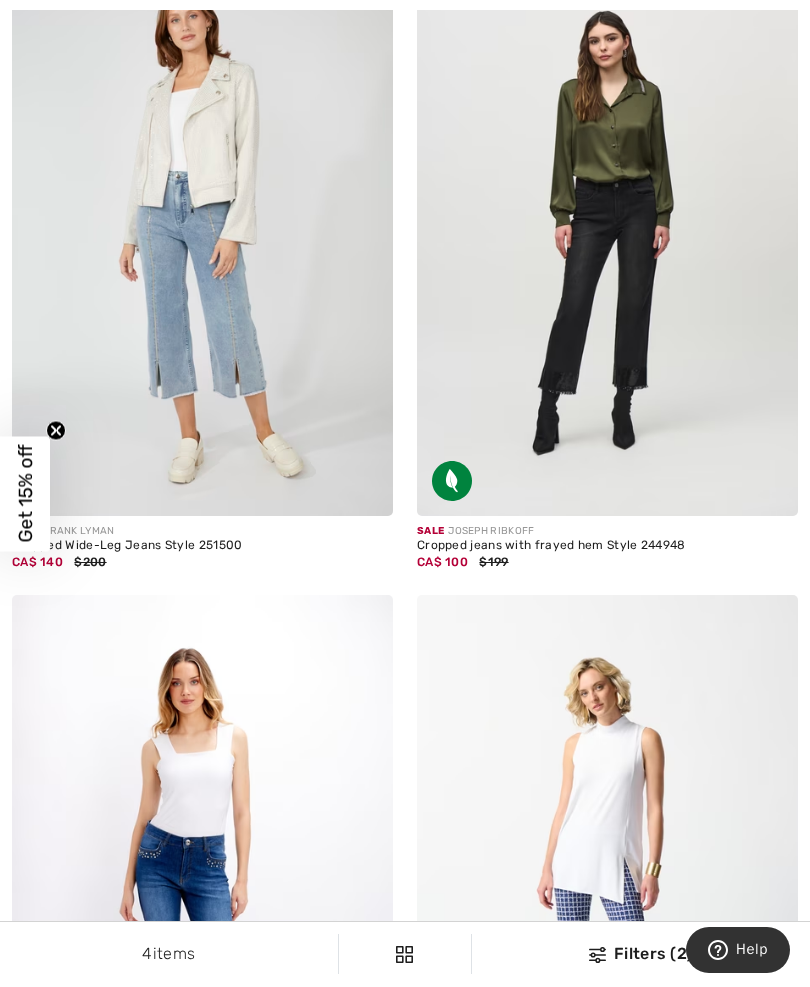 scroll, scrollTop: 510, scrollLeft: 0, axis: vertical 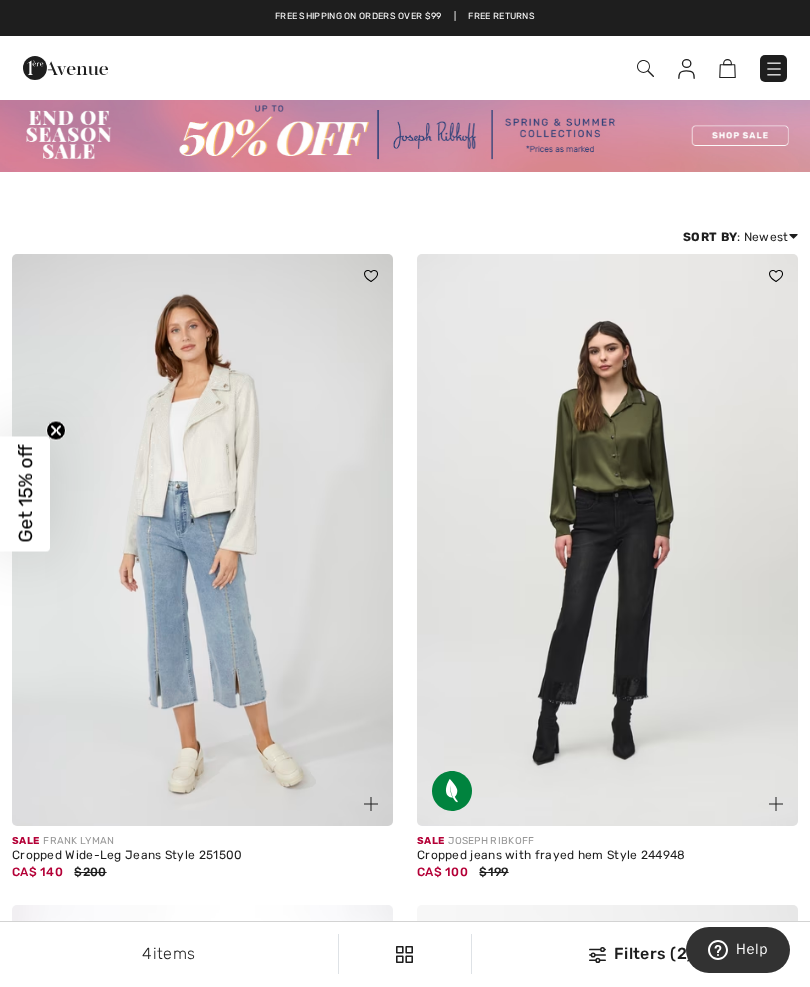 click at bounding box center (645, 68) 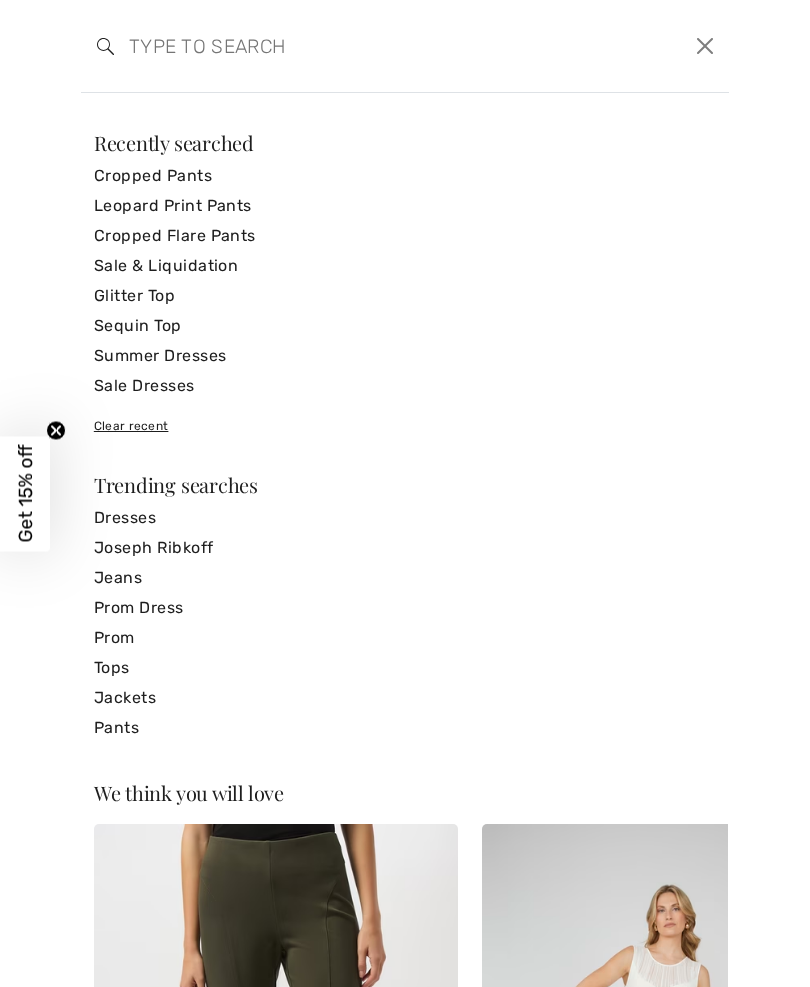 click on "Cropped Pants" at bounding box center (405, 176) 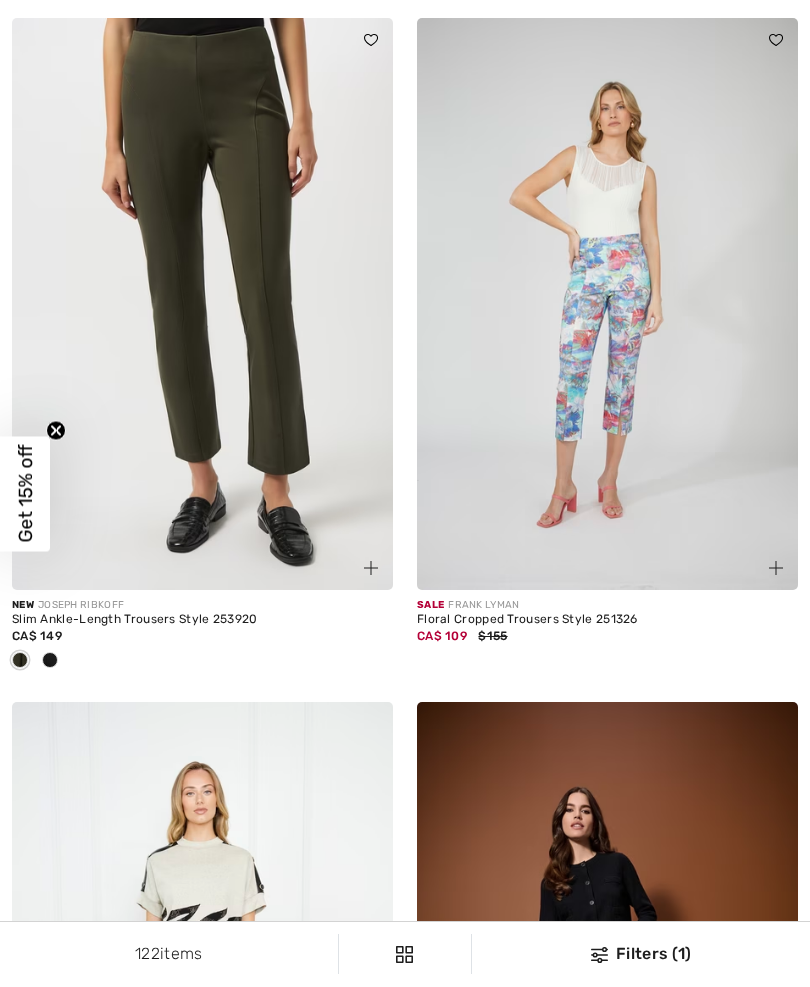 checkbox on "true" 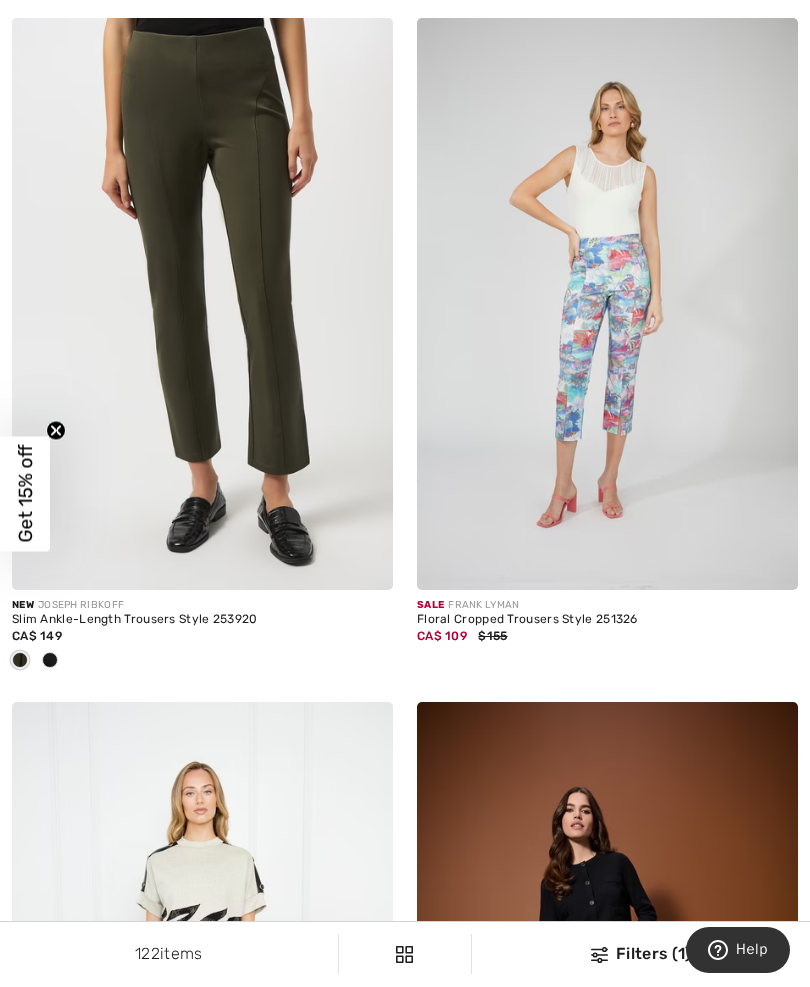 scroll, scrollTop: 549, scrollLeft: 0, axis: vertical 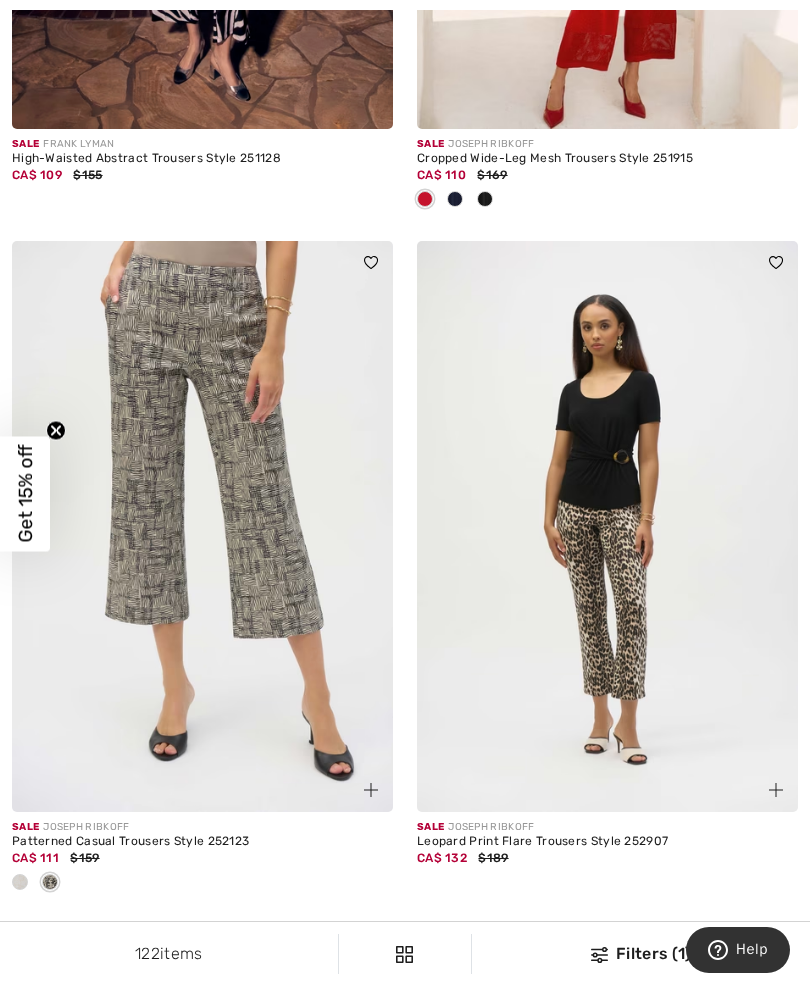 click at bounding box center [607, 527] 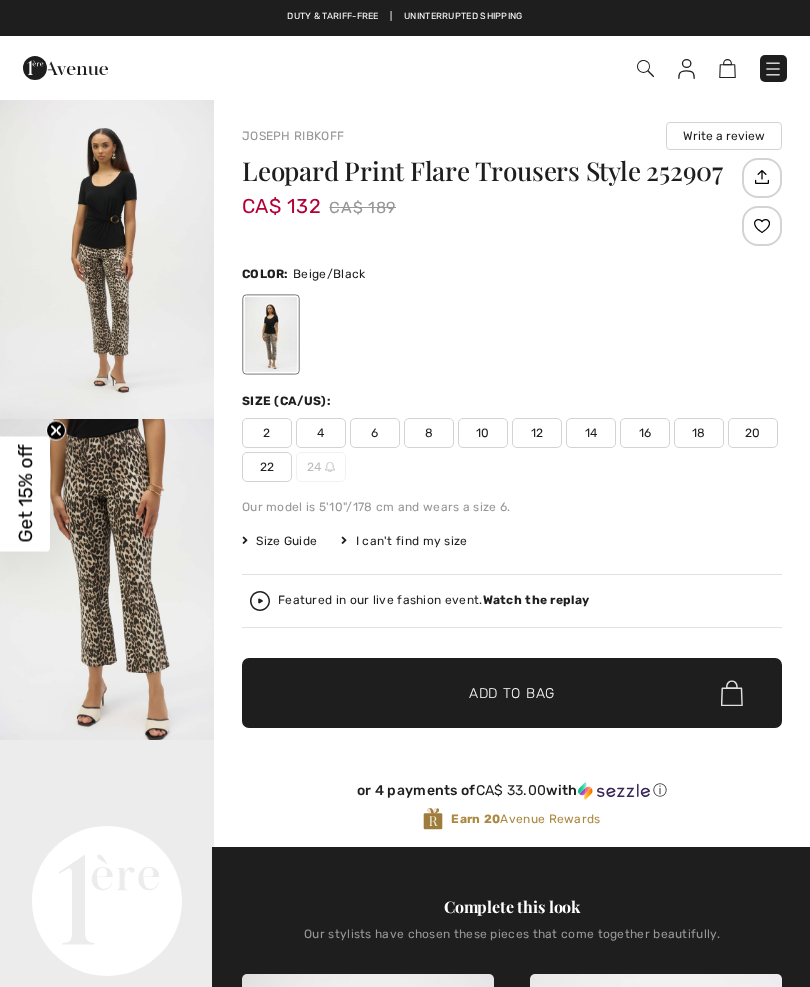 scroll, scrollTop: 0, scrollLeft: 0, axis: both 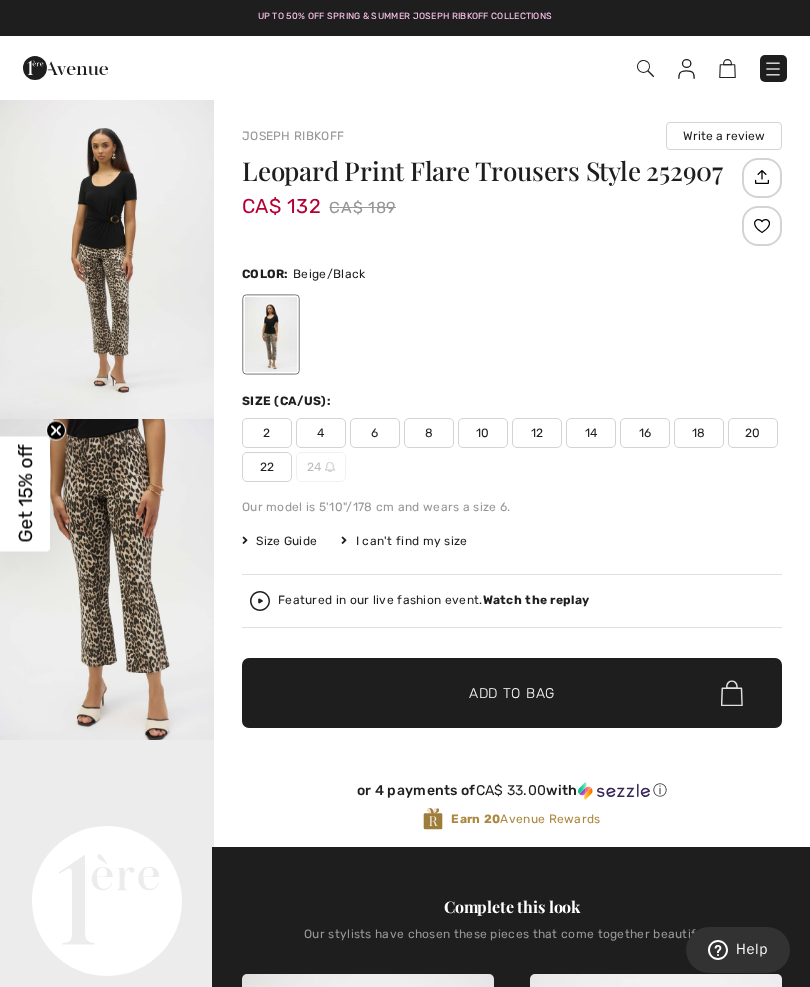 click on "8" at bounding box center [429, 433] 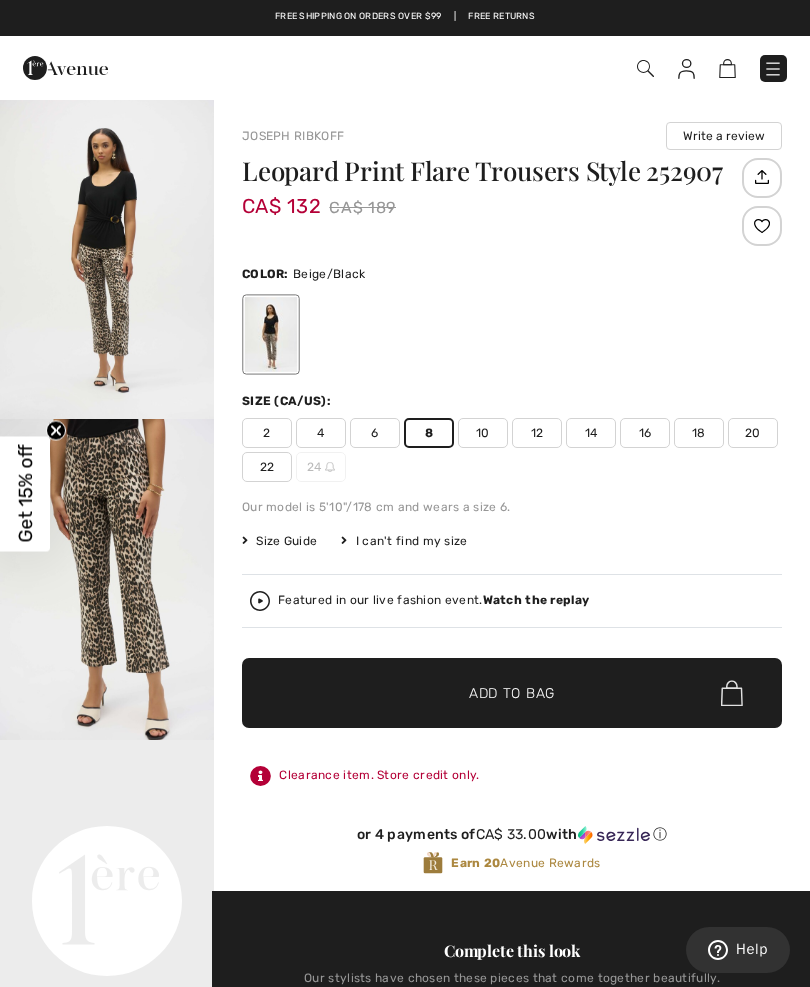 click at bounding box center [645, 68] 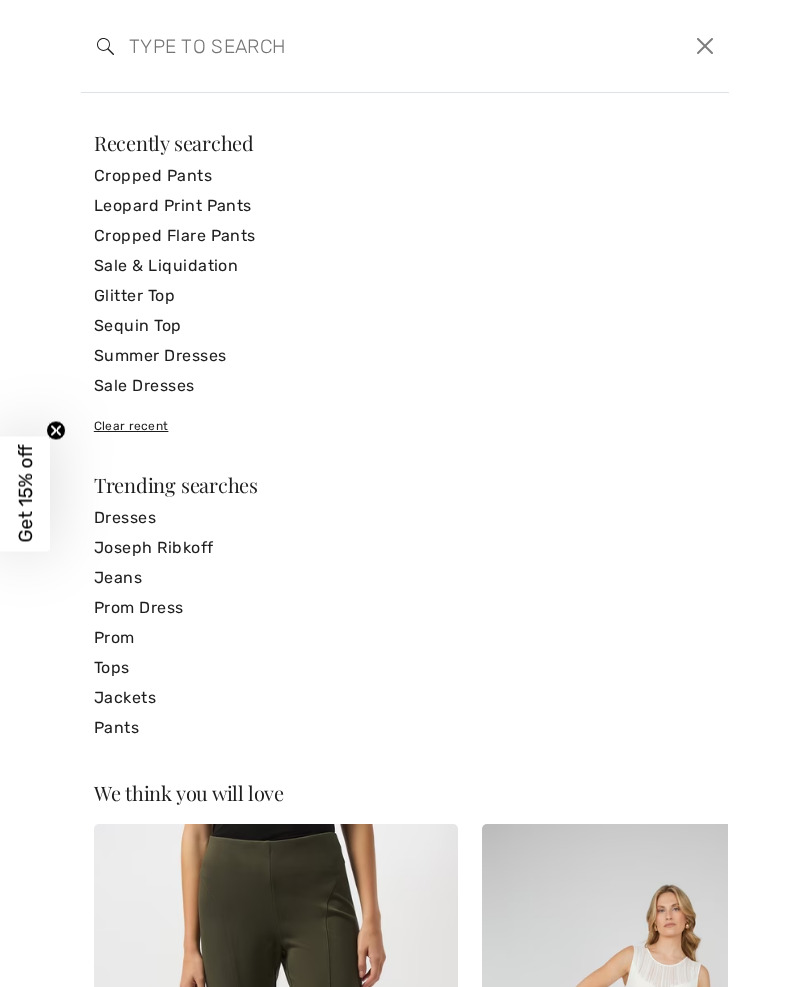 click at bounding box center (336, 46) 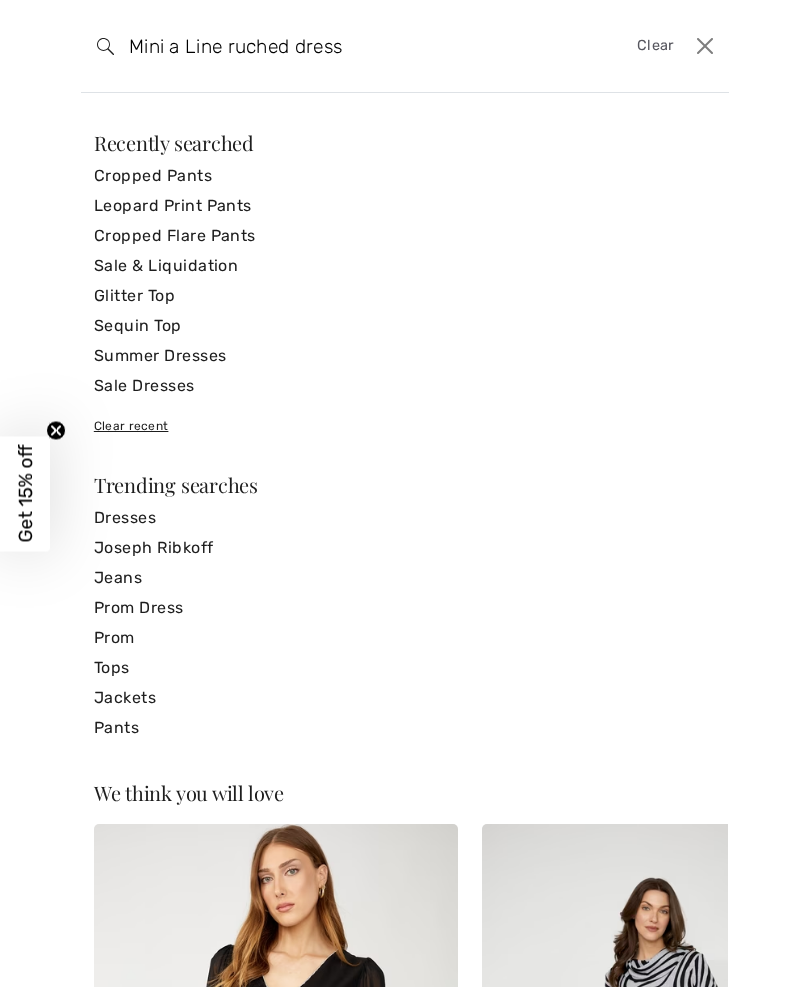 type on "Mini a Line ruched dress" 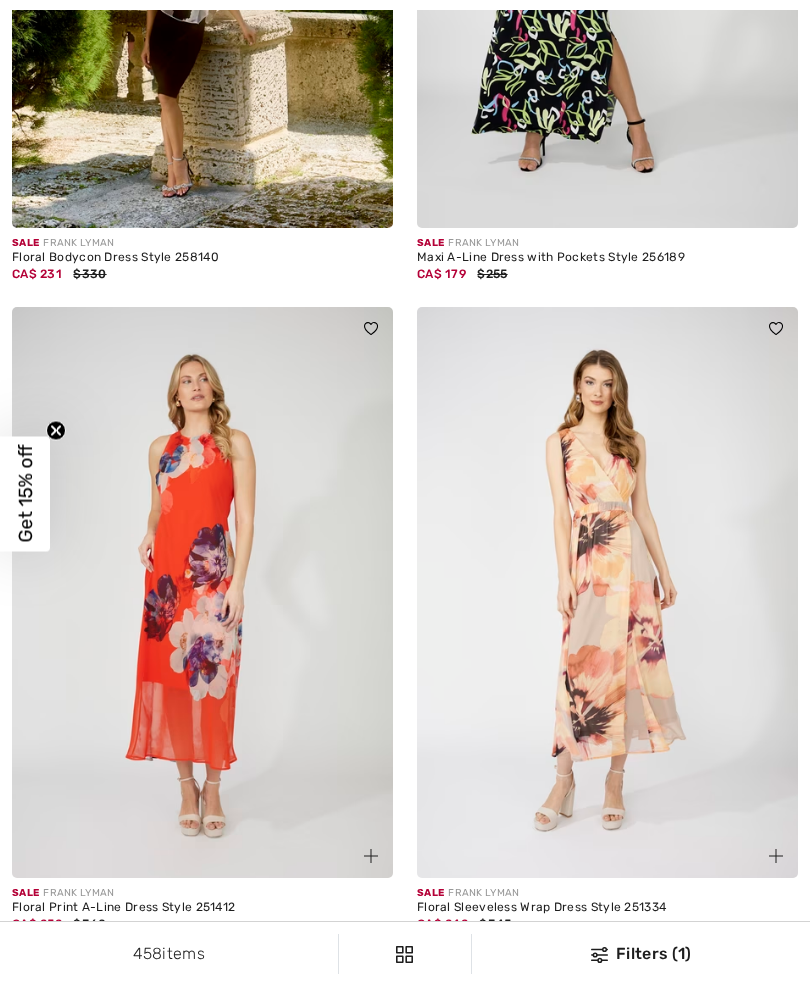 scroll, scrollTop: 853, scrollLeft: 0, axis: vertical 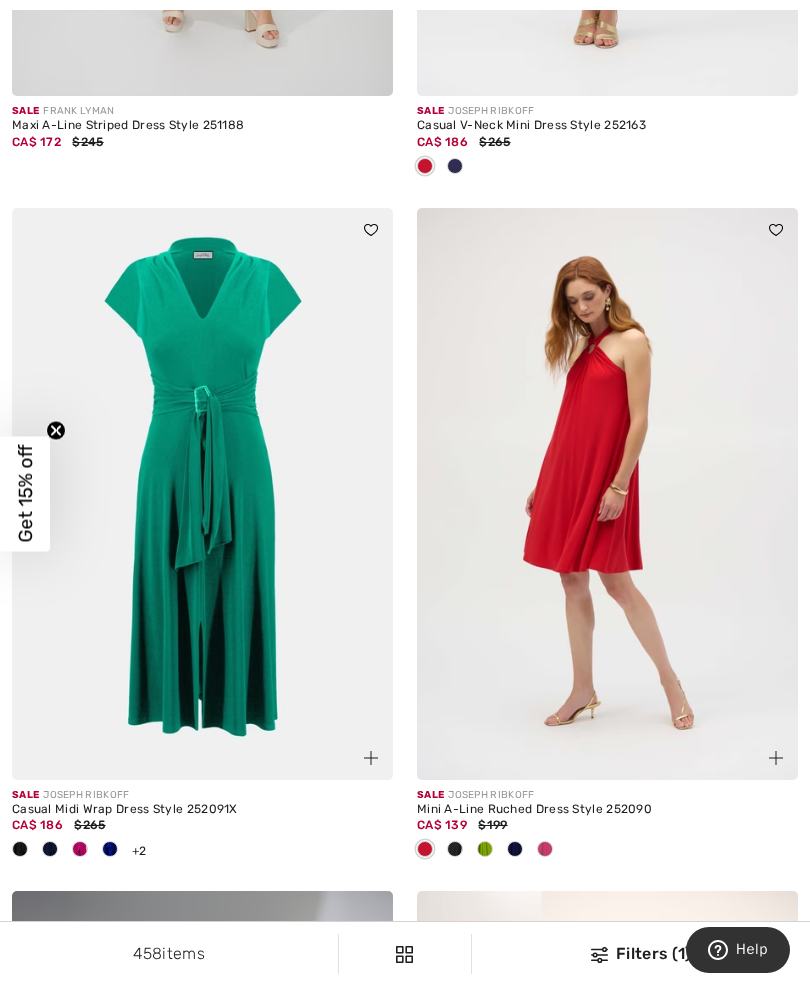 click at bounding box center [607, 494] 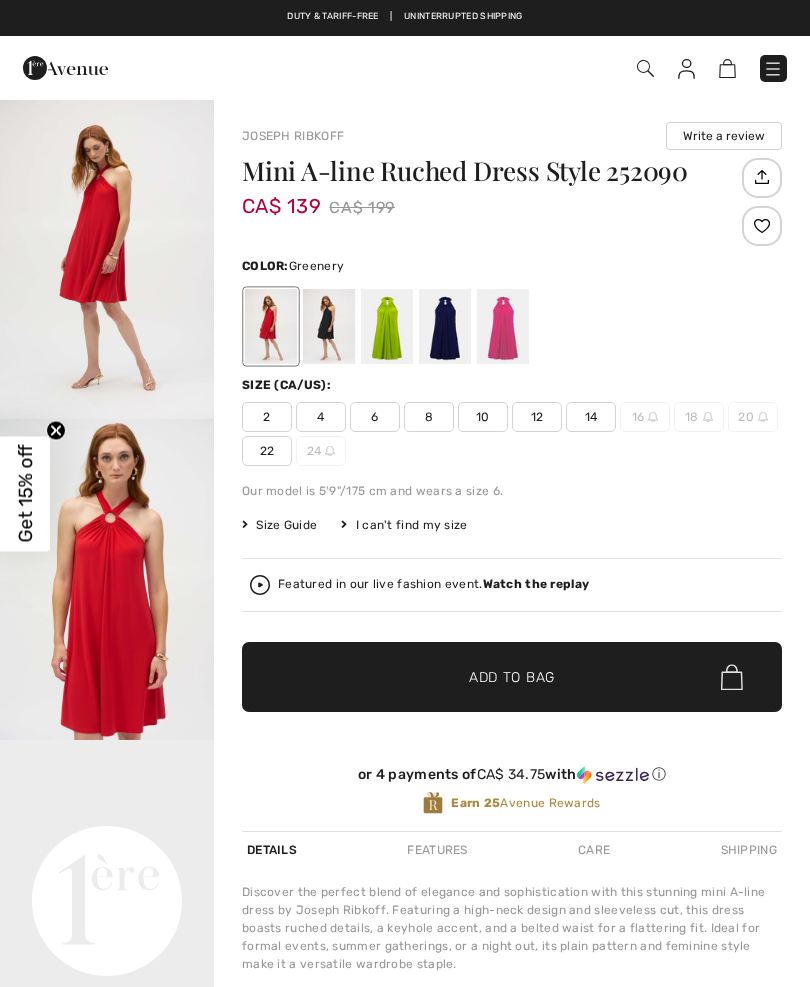 click at bounding box center (387, 326) 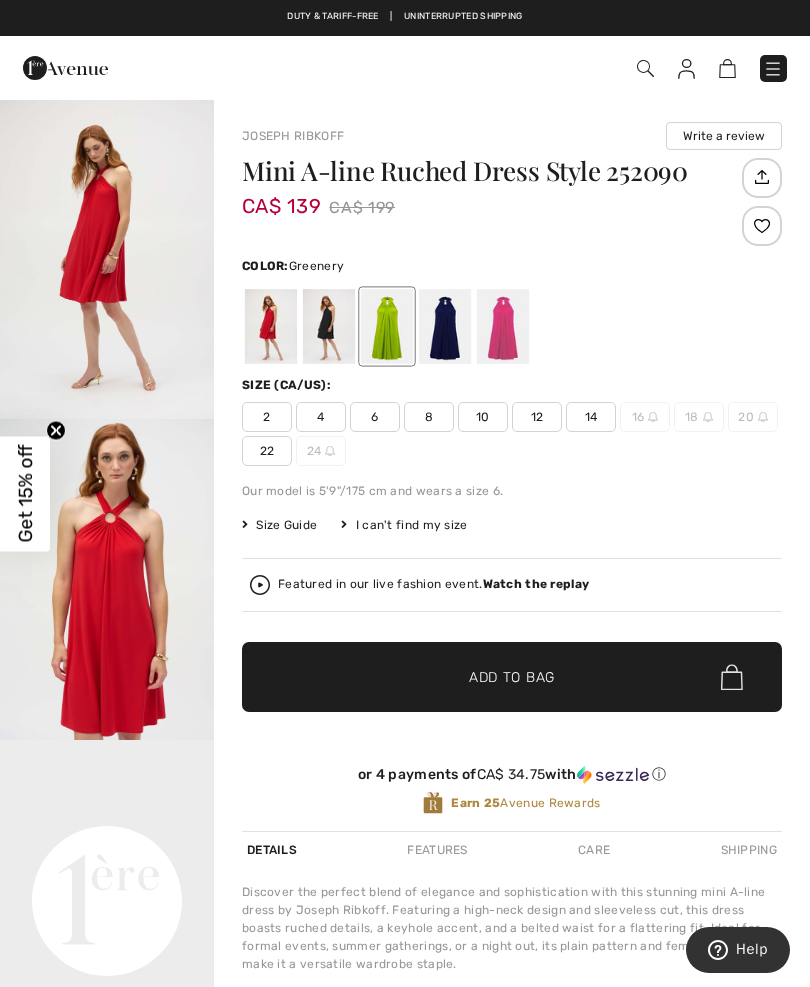 scroll, scrollTop: 0, scrollLeft: 0, axis: both 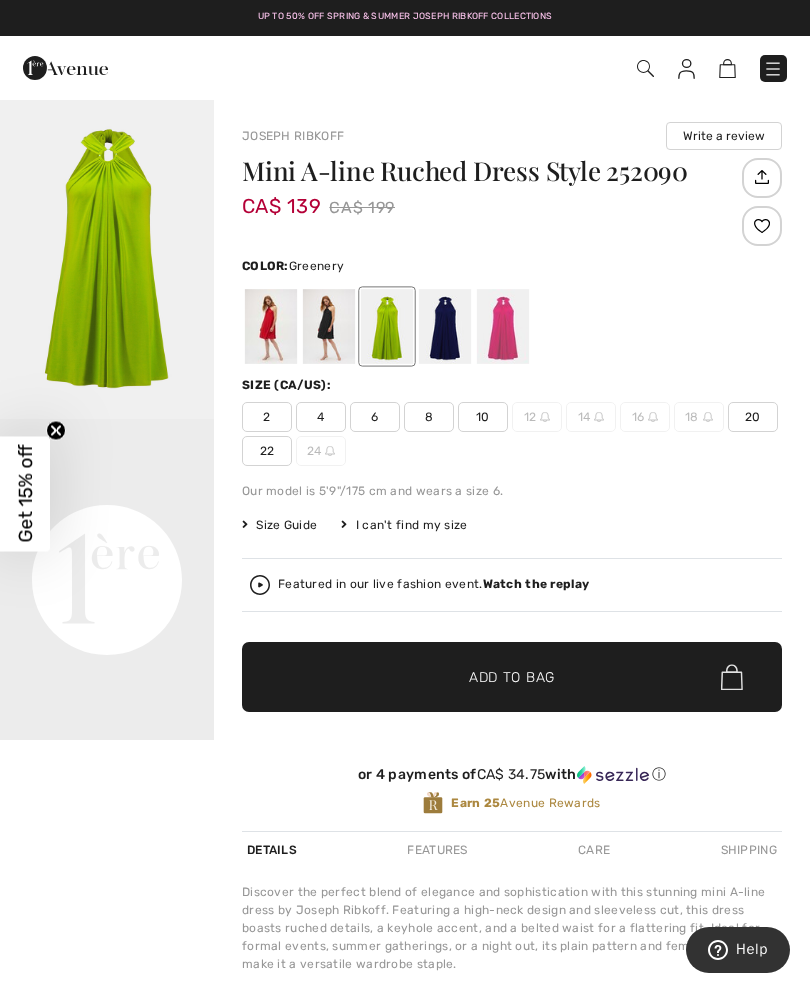 click at bounding box center [107, 258] 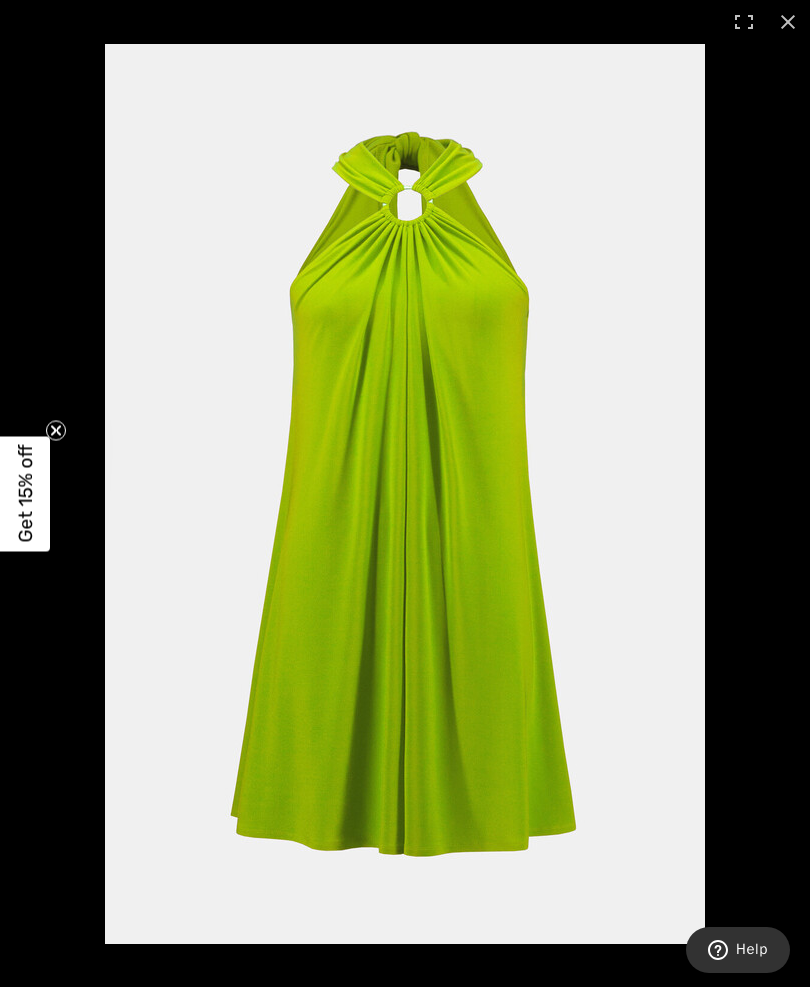 click 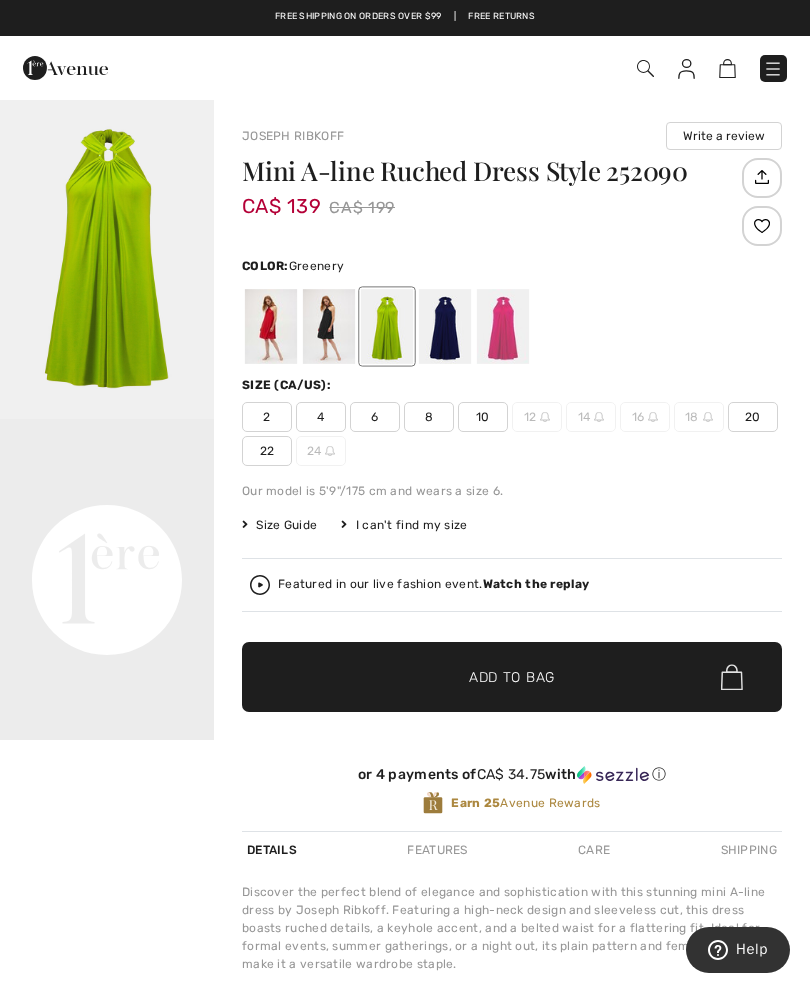 click at bounding box center [107, 258] 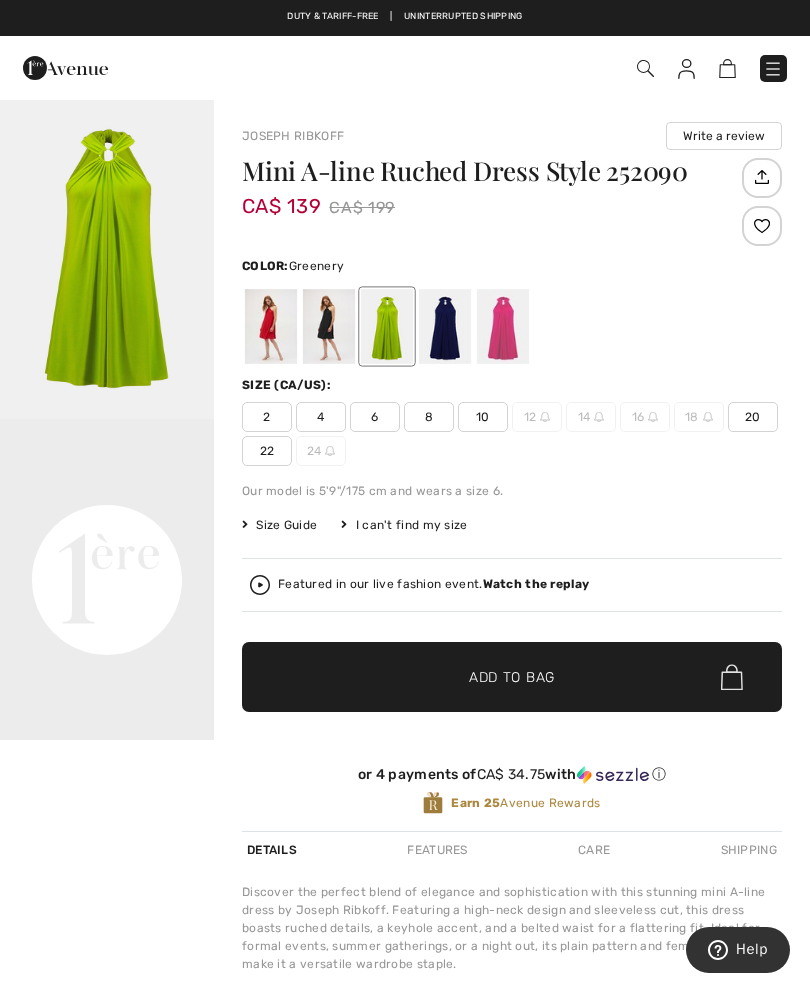 click on "Your browser does not support the video tag." at bounding box center [107, 472] 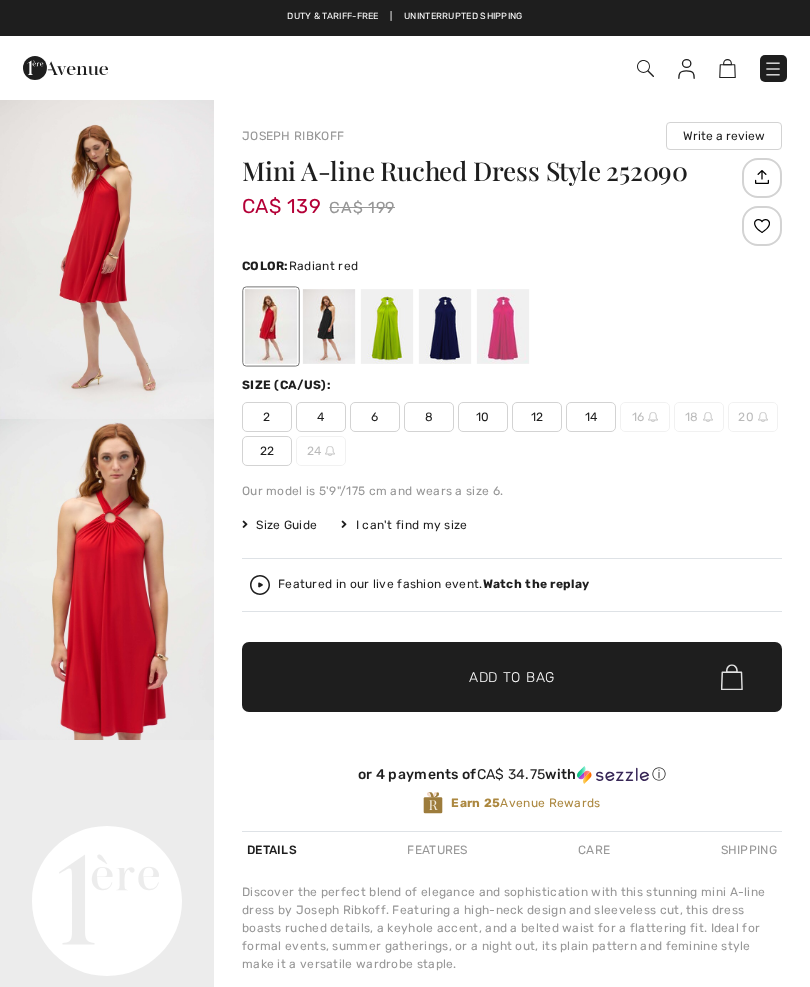 scroll, scrollTop: 0, scrollLeft: 0, axis: both 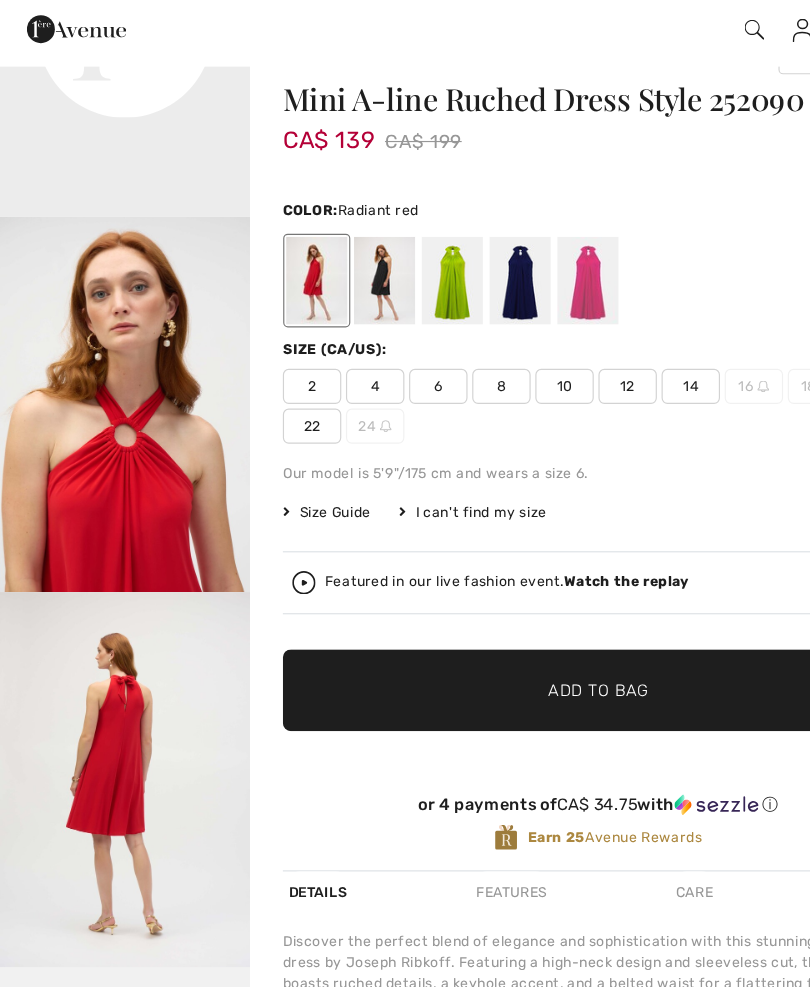 click at bounding box center [107, 710] 